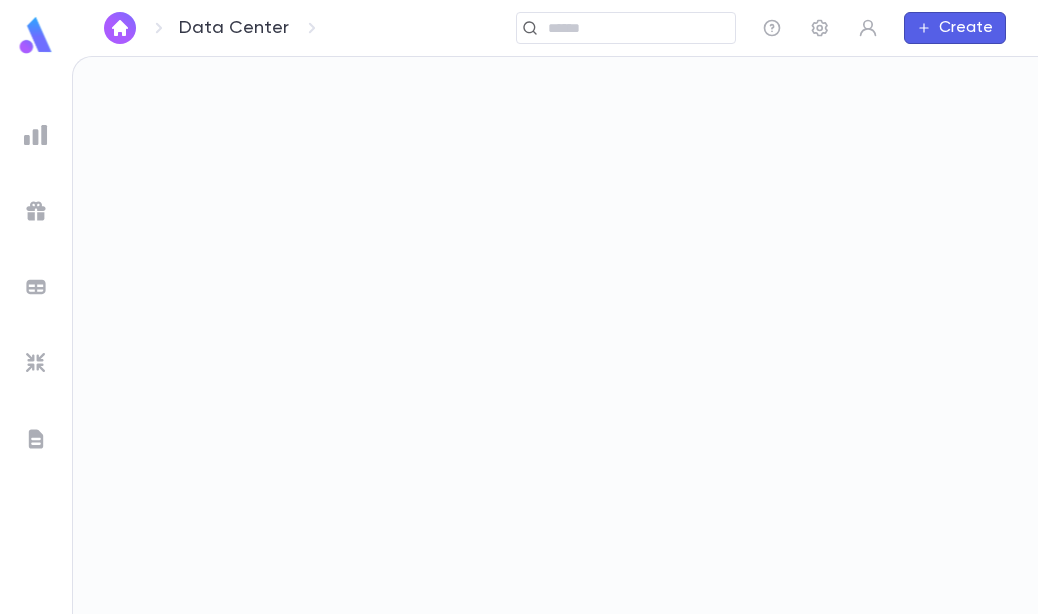 scroll, scrollTop: 0, scrollLeft: 0, axis: both 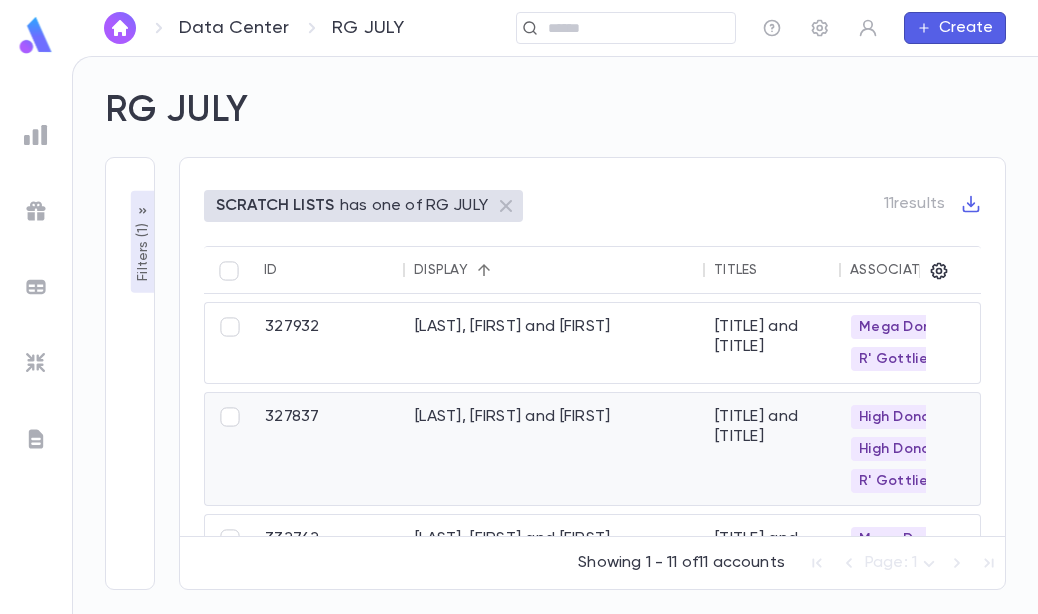 click on "[LAST], [FIRST] and [LAST]" at bounding box center [555, 449] 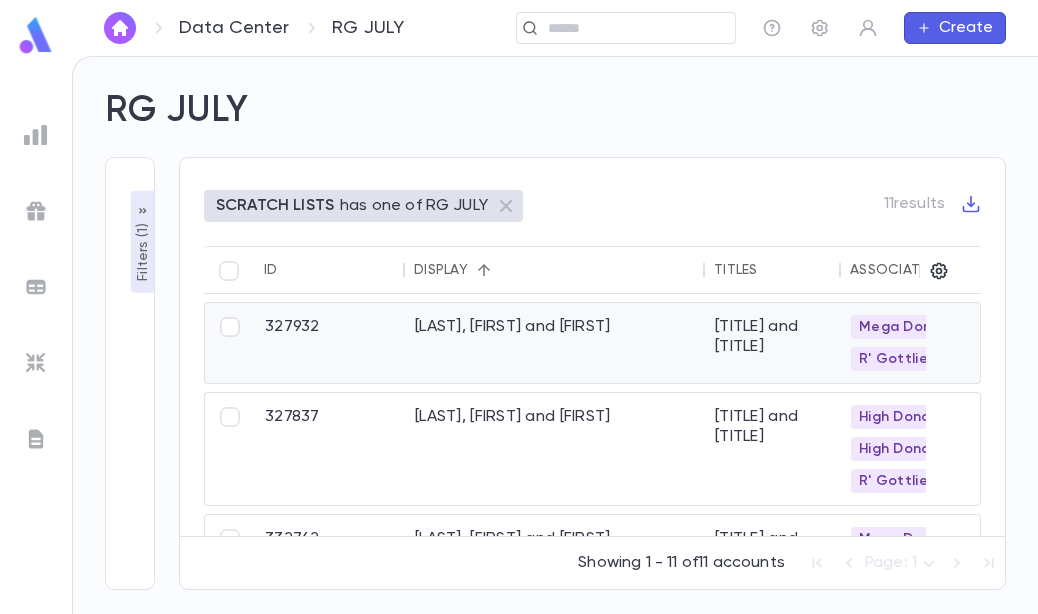 click on "[LAST], [FIRST] and [FIRST] [LAST]" at bounding box center [555, 343] 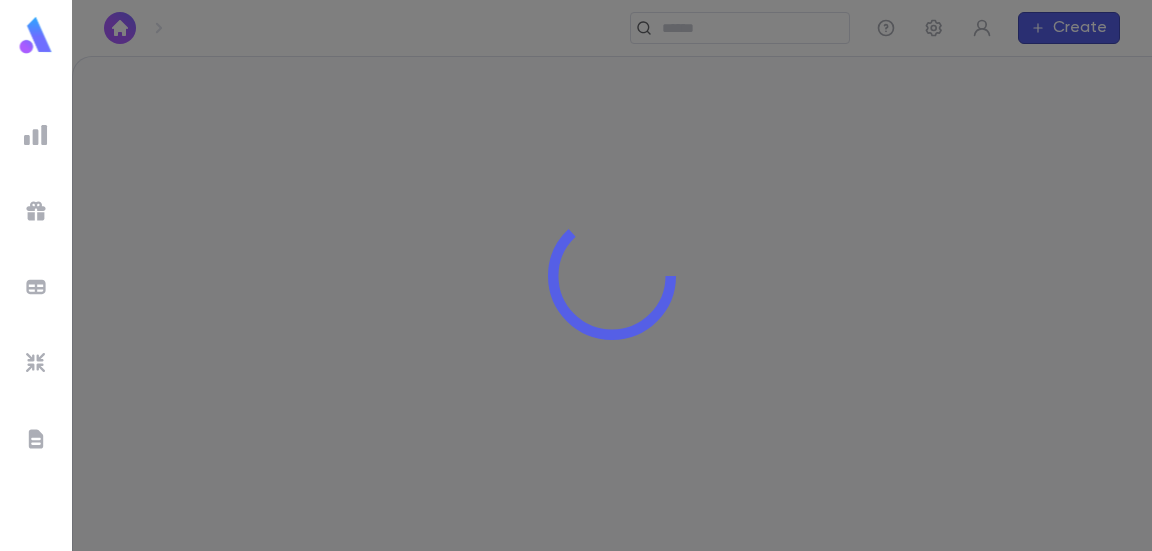 scroll, scrollTop: 0, scrollLeft: 0, axis: both 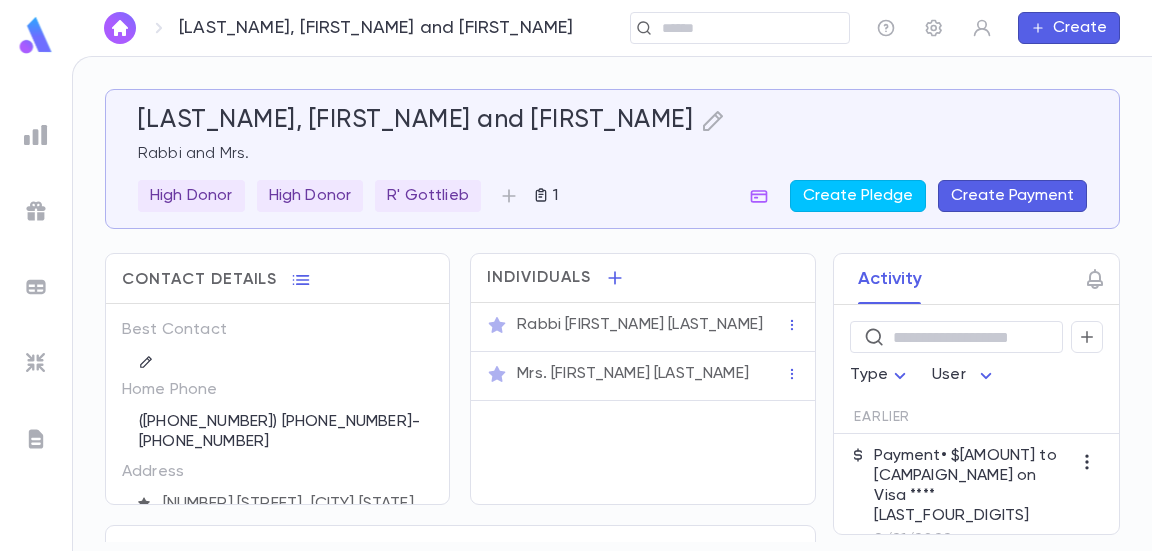 drag, startPoint x: 810, startPoint y: 279, endPoint x: 813, endPoint y: 334, distance: 55.081757 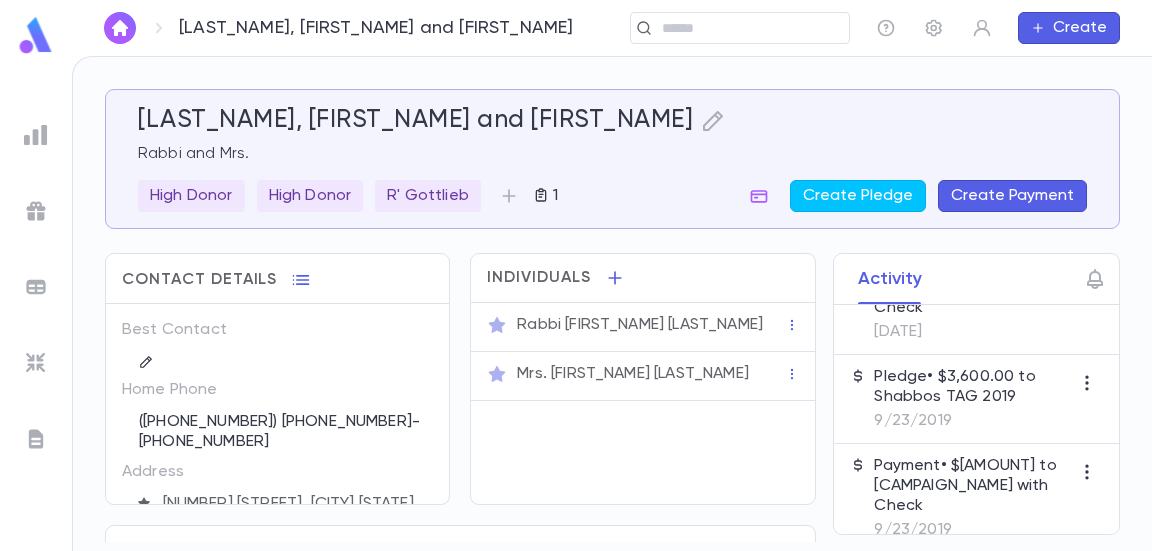 scroll, scrollTop: 0, scrollLeft: 0, axis: both 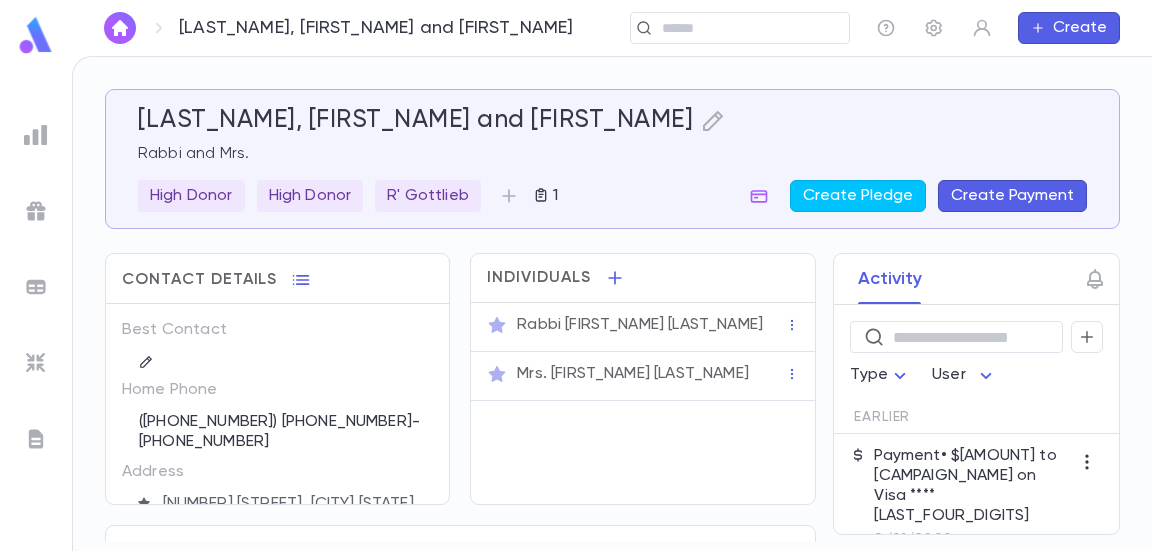 click at bounding box center (36, 35) 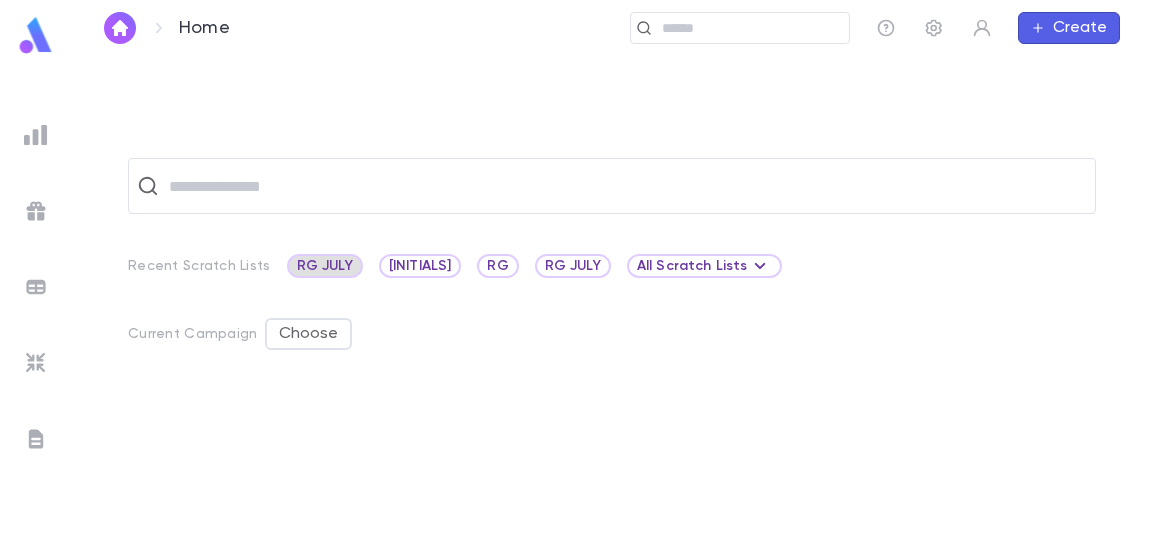 click on "RG JULY" at bounding box center (325, 266) 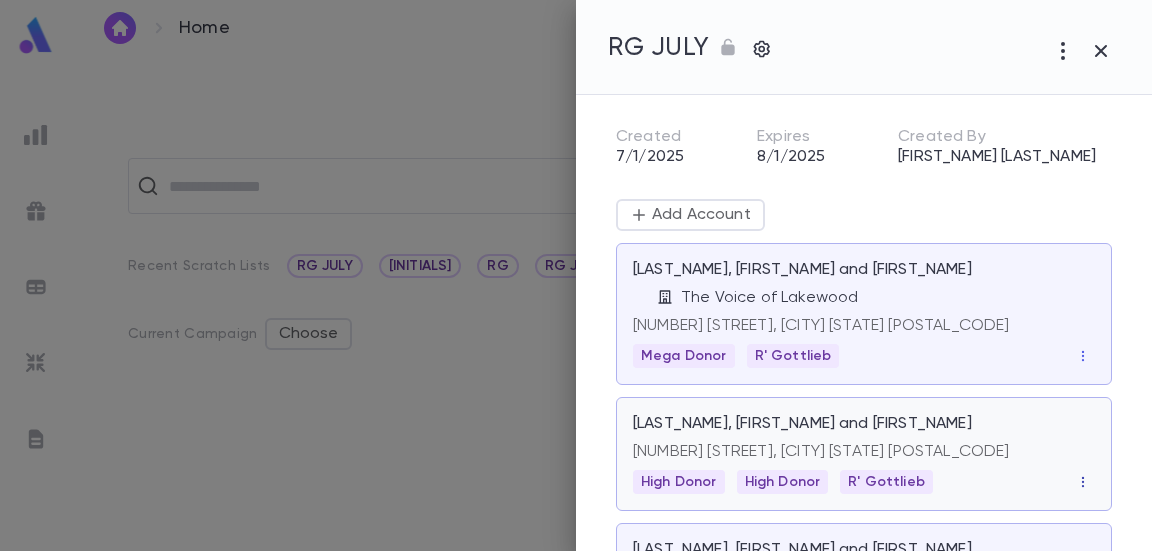 click at bounding box center [1083, 356] 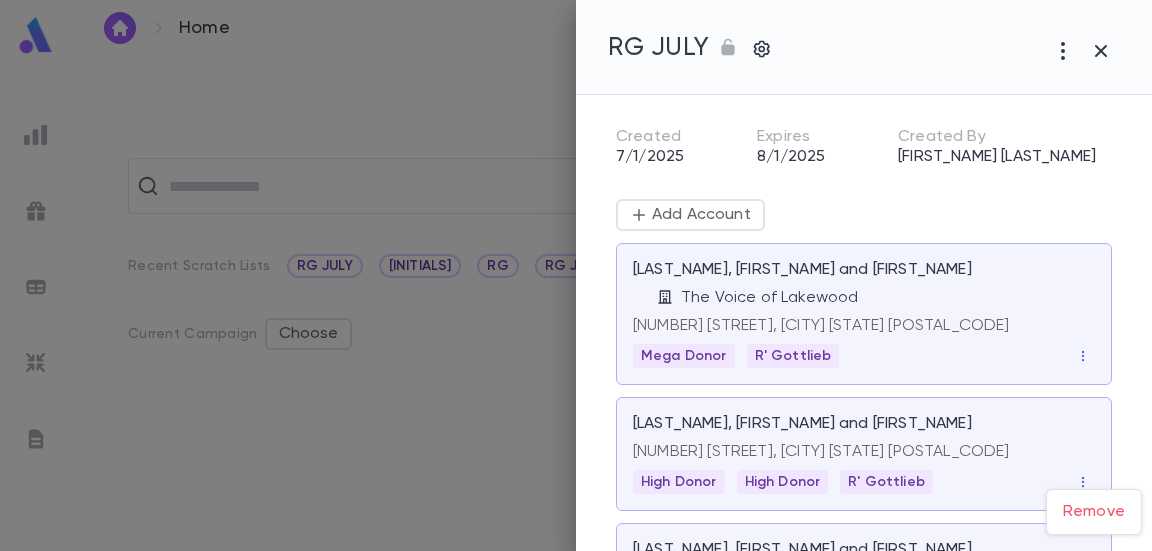 click at bounding box center [576, 275] 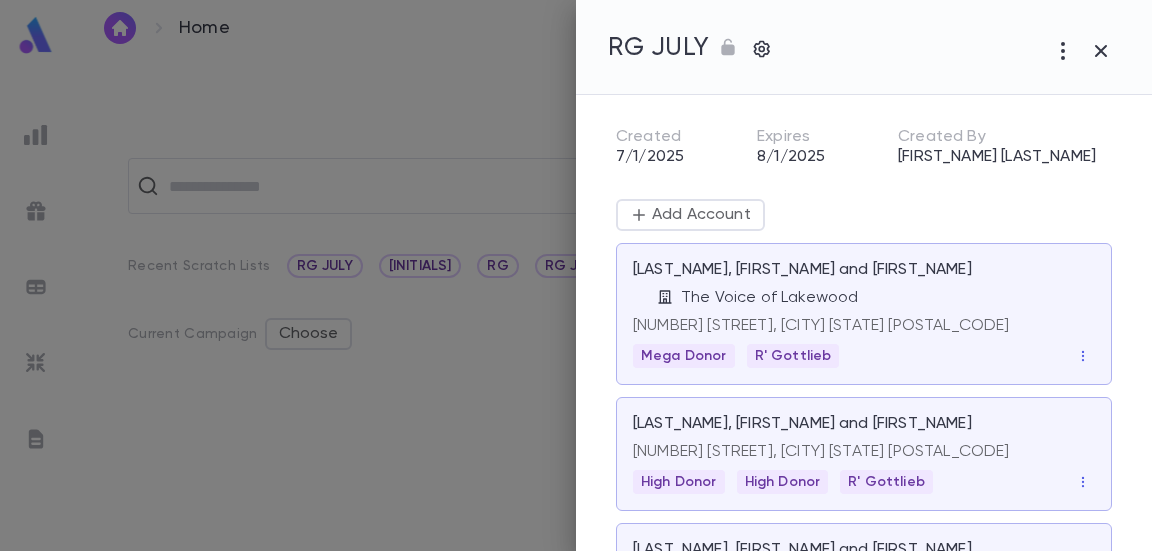 click on "37 Kelm Woods Ave, Lakewood NJ 08701" at bounding box center (864, 326) 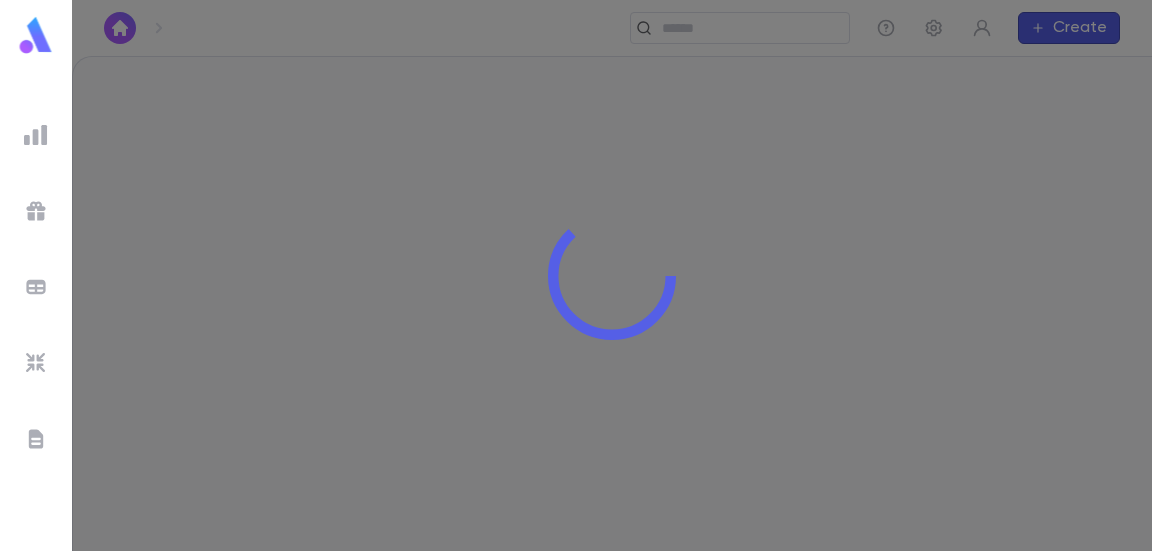 scroll, scrollTop: 0, scrollLeft: 0, axis: both 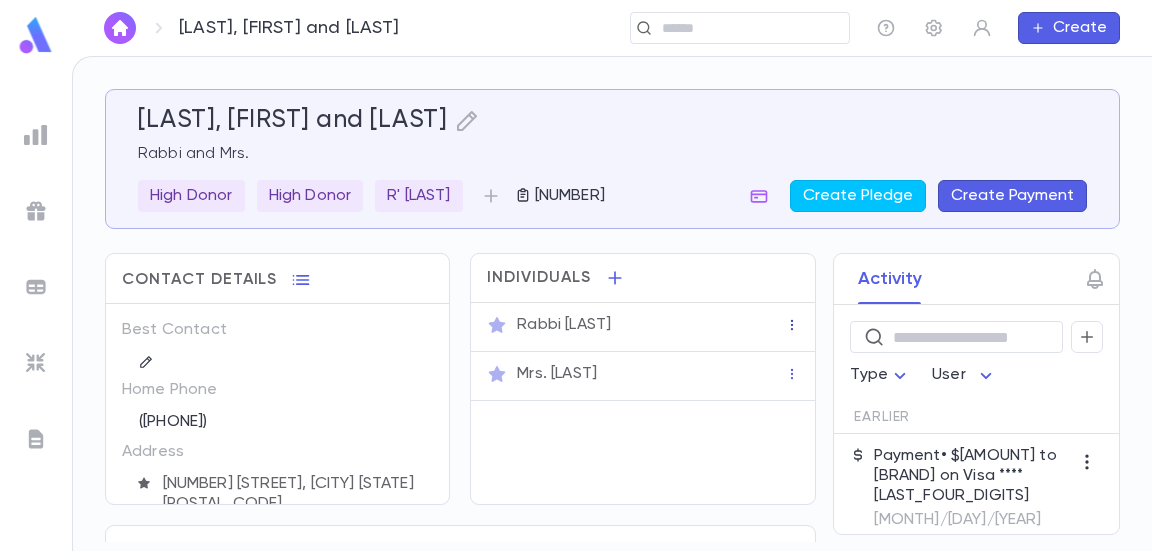 click at bounding box center [792, 325] 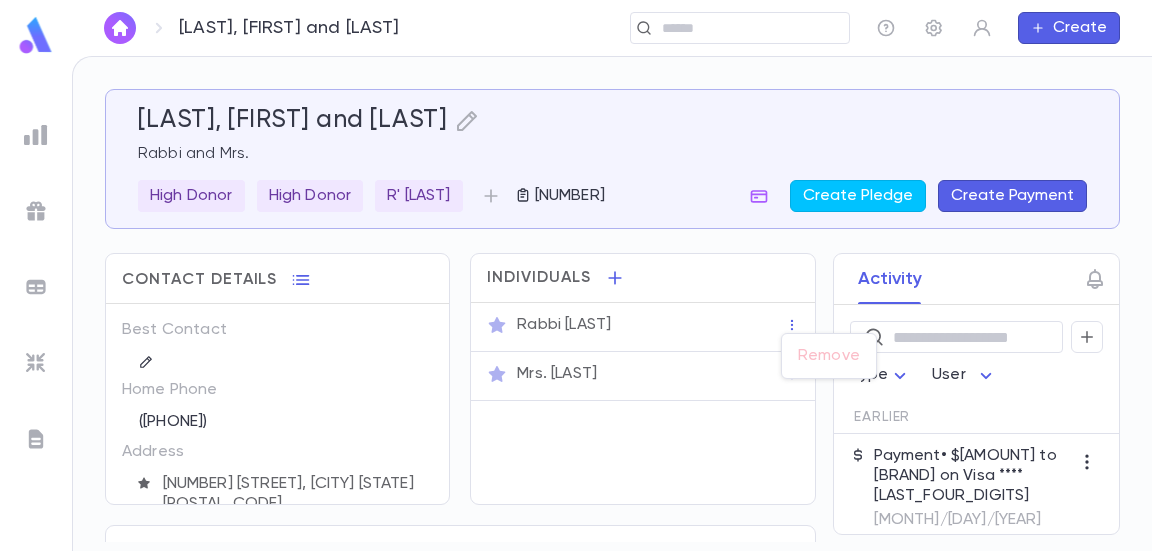 click at bounding box center (576, 275) 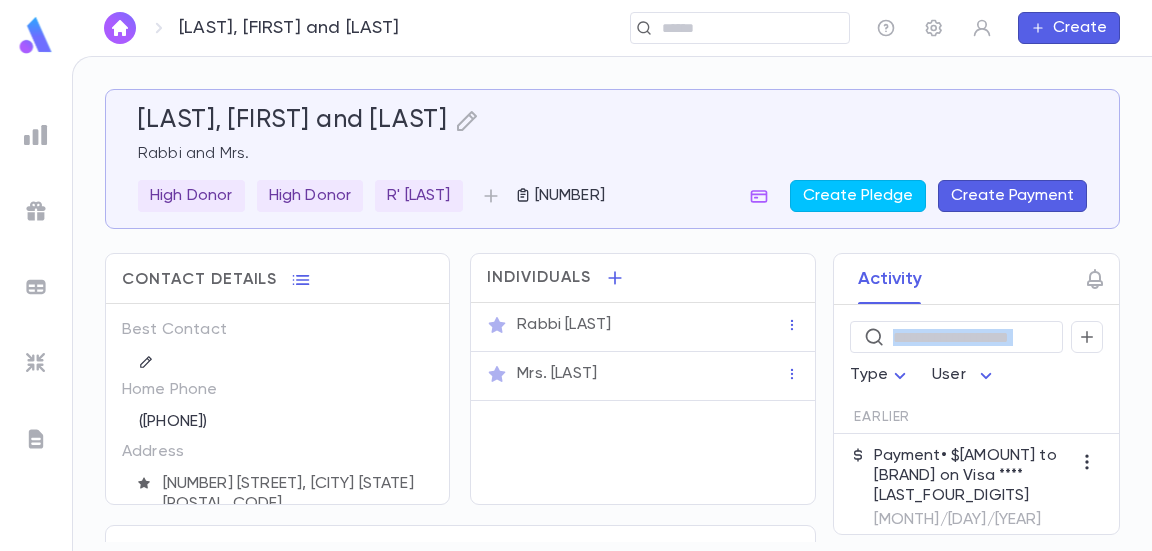 drag, startPoint x: 815, startPoint y: 291, endPoint x: 818, endPoint y: 355, distance: 64.070274 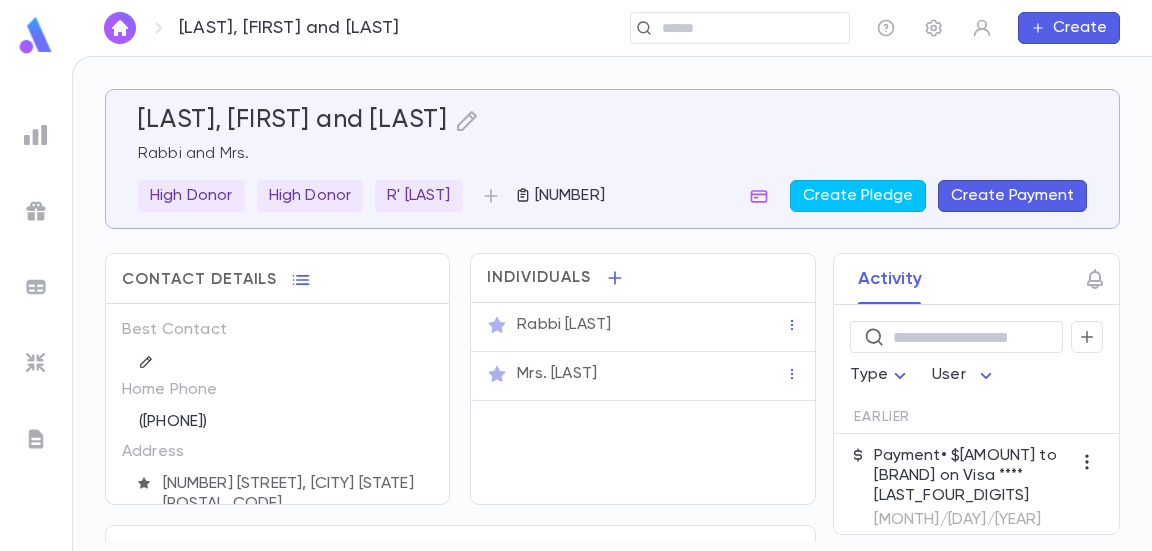 drag, startPoint x: 810, startPoint y: 293, endPoint x: 808, endPoint y: 350, distance: 57.035076 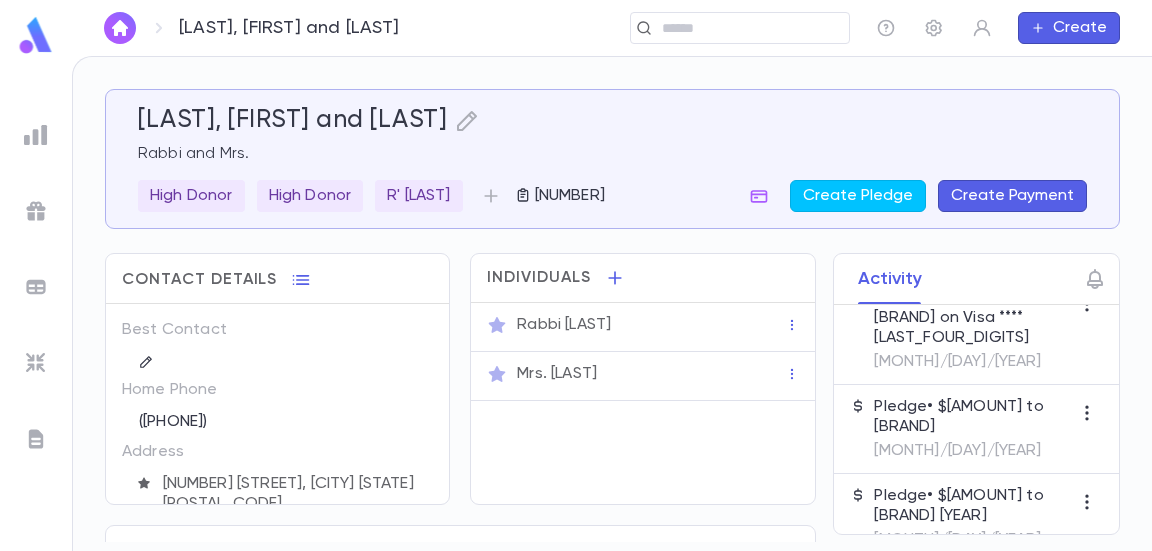 scroll, scrollTop: 275, scrollLeft: 0, axis: vertical 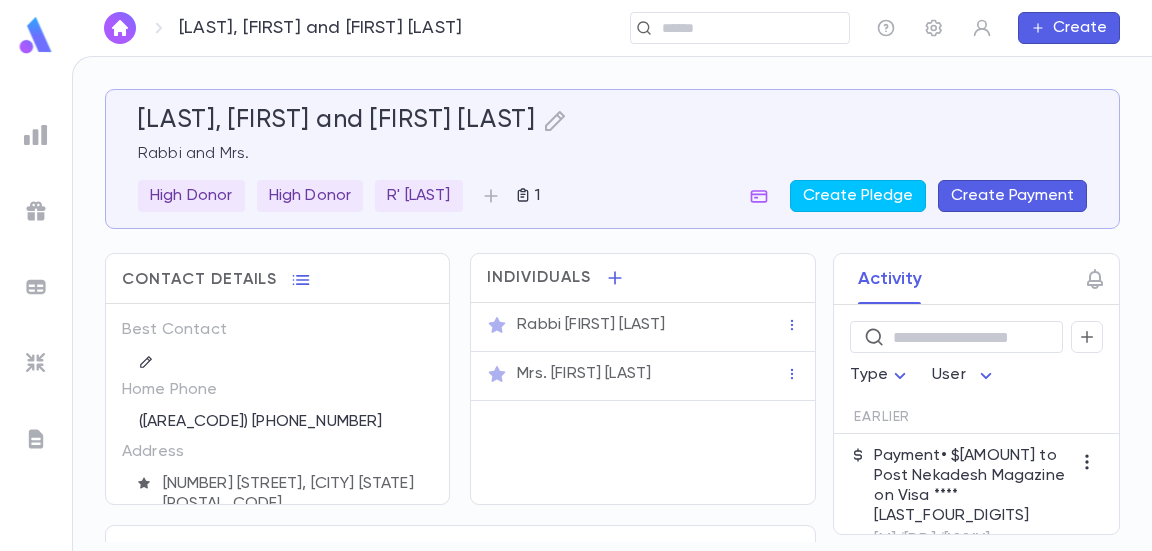 click at bounding box center [120, 28] 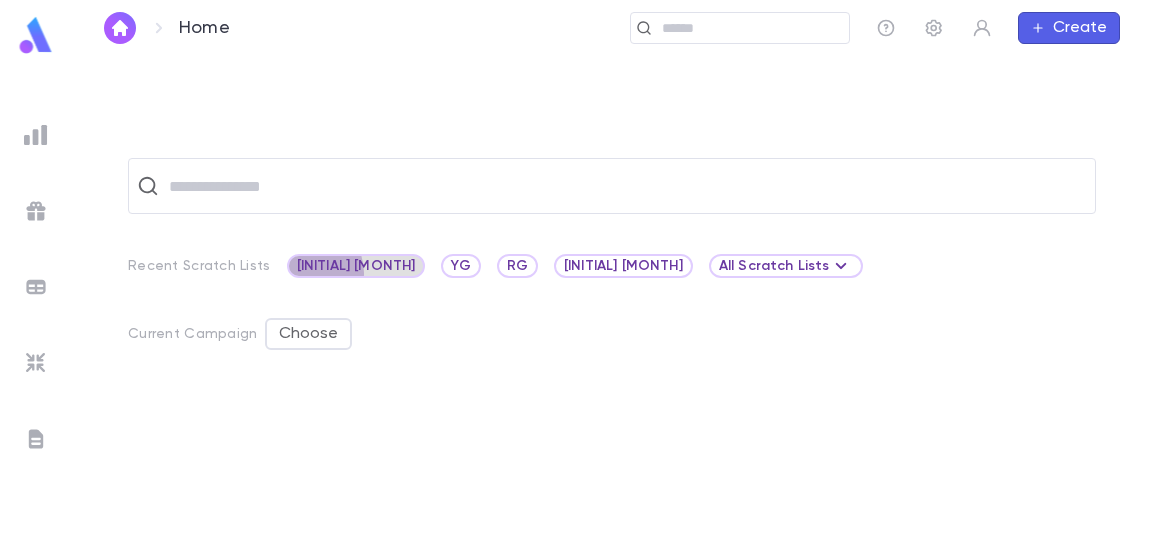 click on "RG JULY" at bounding box center [356, 266] 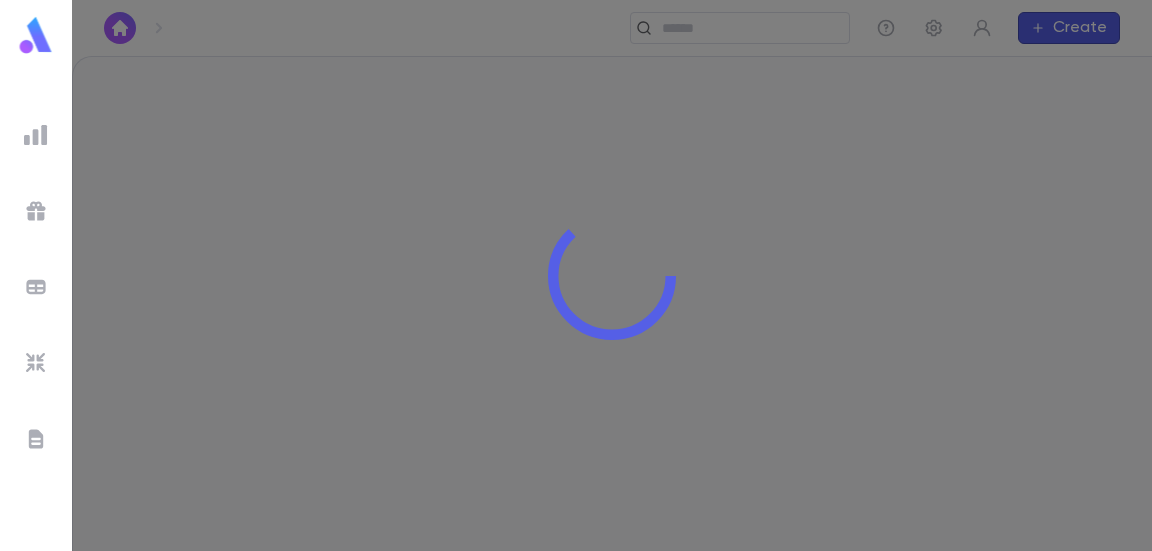 scroll, scrollTop: 0, scrollLeft: 0, axis: both 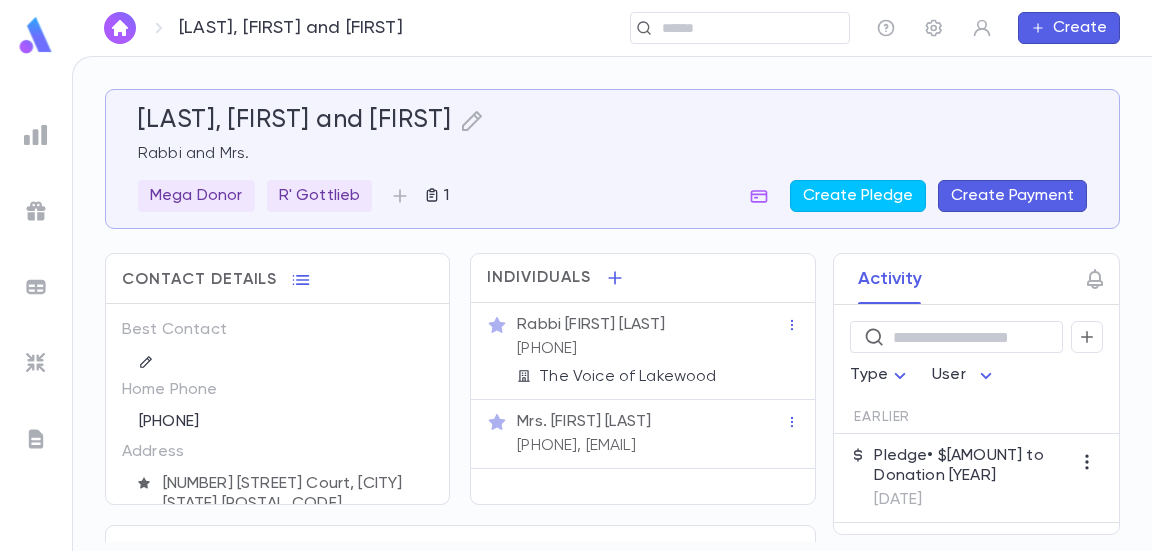 click at bounding box center [36, 135] 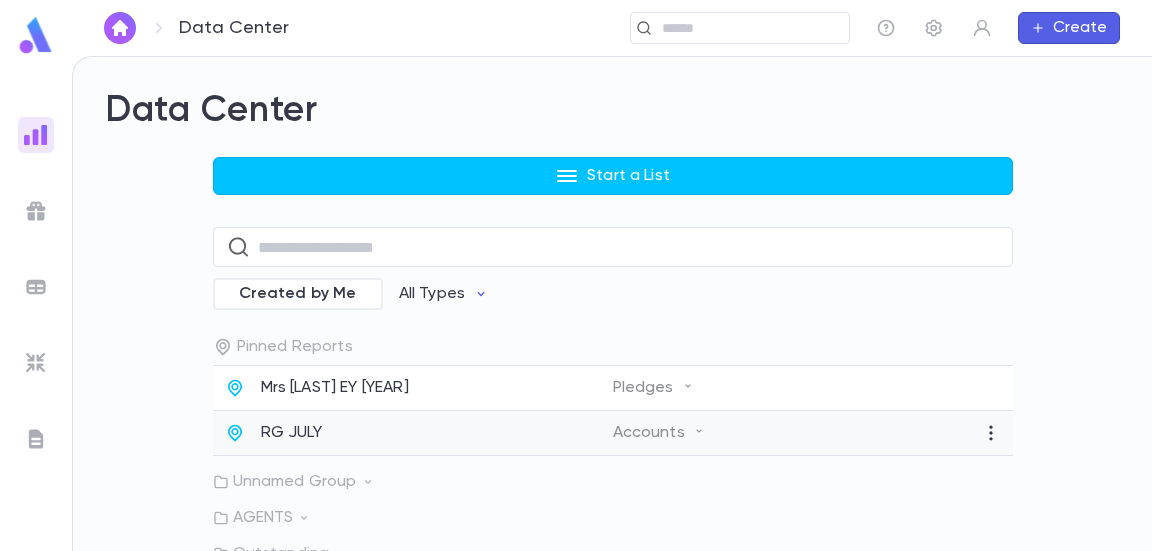 click on "RG JULY" at bounding box center (335, 388) 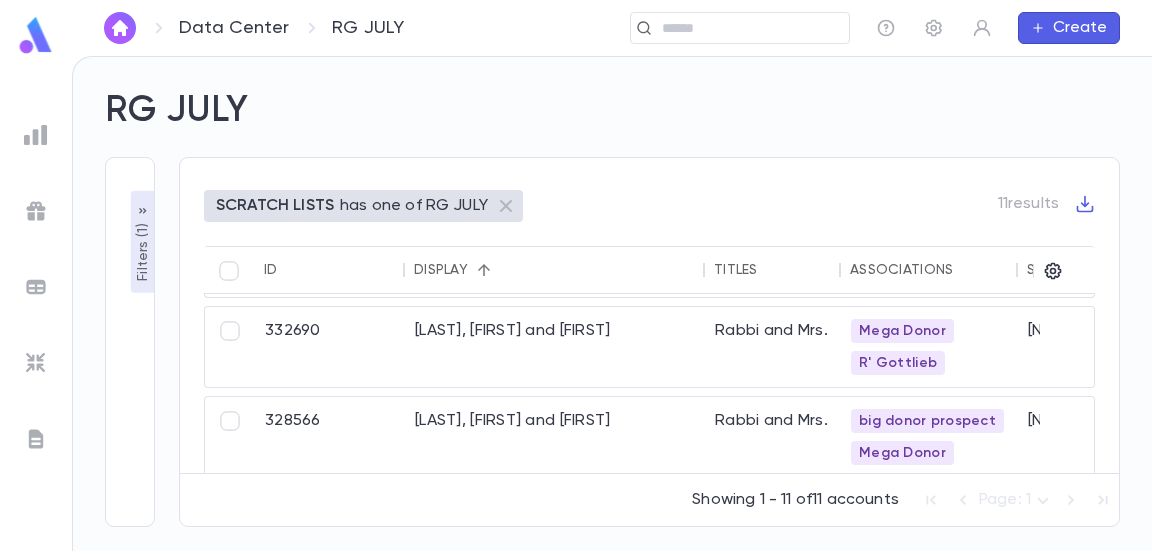 scroll, scrollTop: 417, scrollLeft: 0, axis: vertical 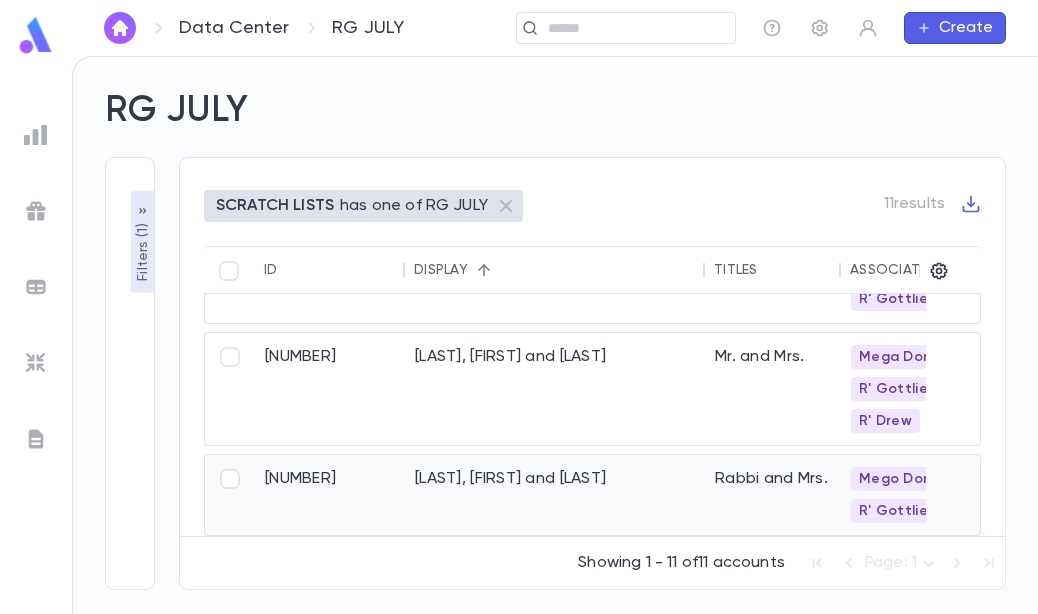 click on "[LAST], [FIRST] and [LAST]" at bounding box center (555, 495) 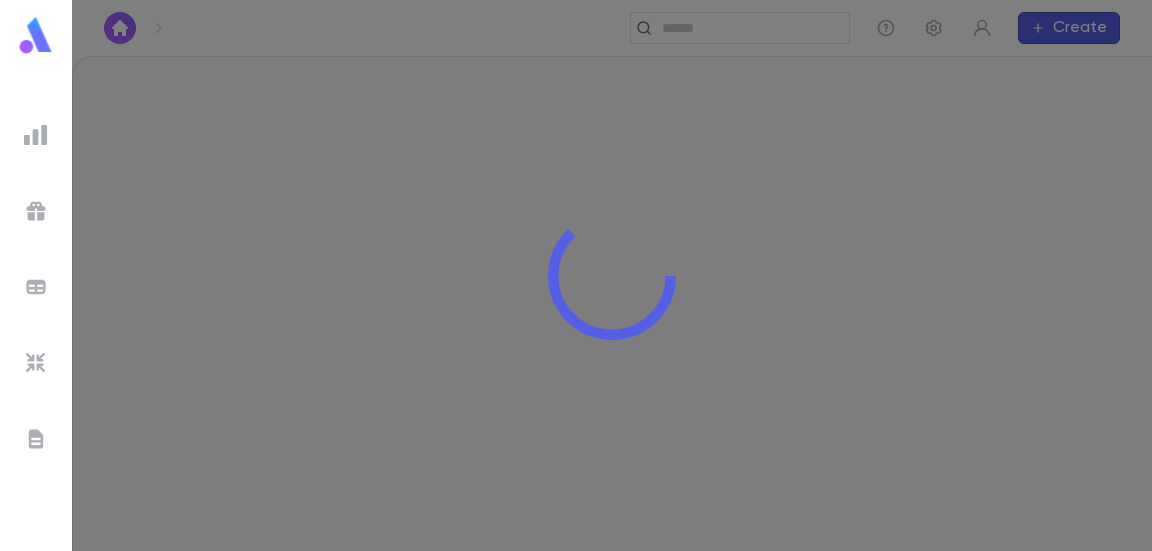 scroll, scrollTop: 0, scrollLeft: 0, axis: both 